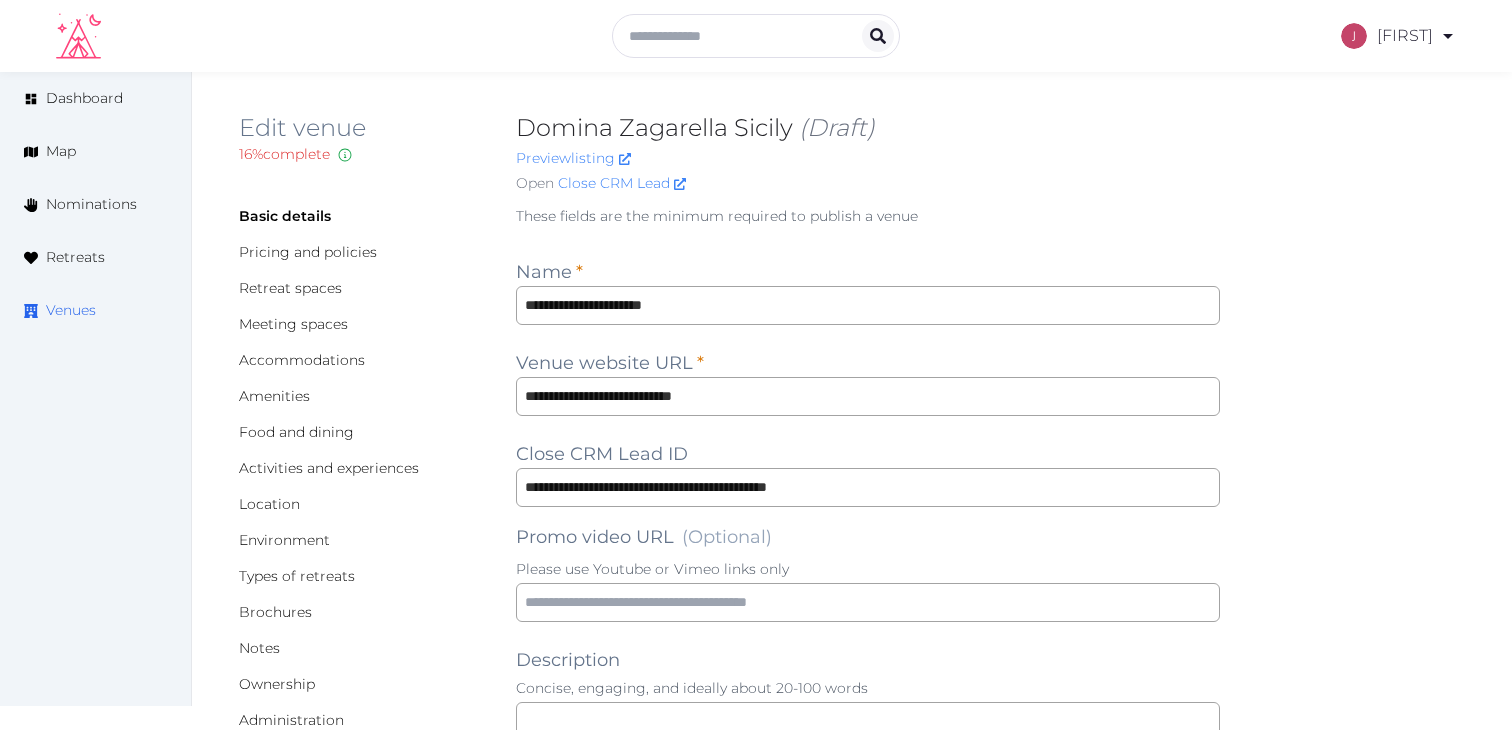 scroll, scrollTop: 0, scrollLeft: 0, axis: both 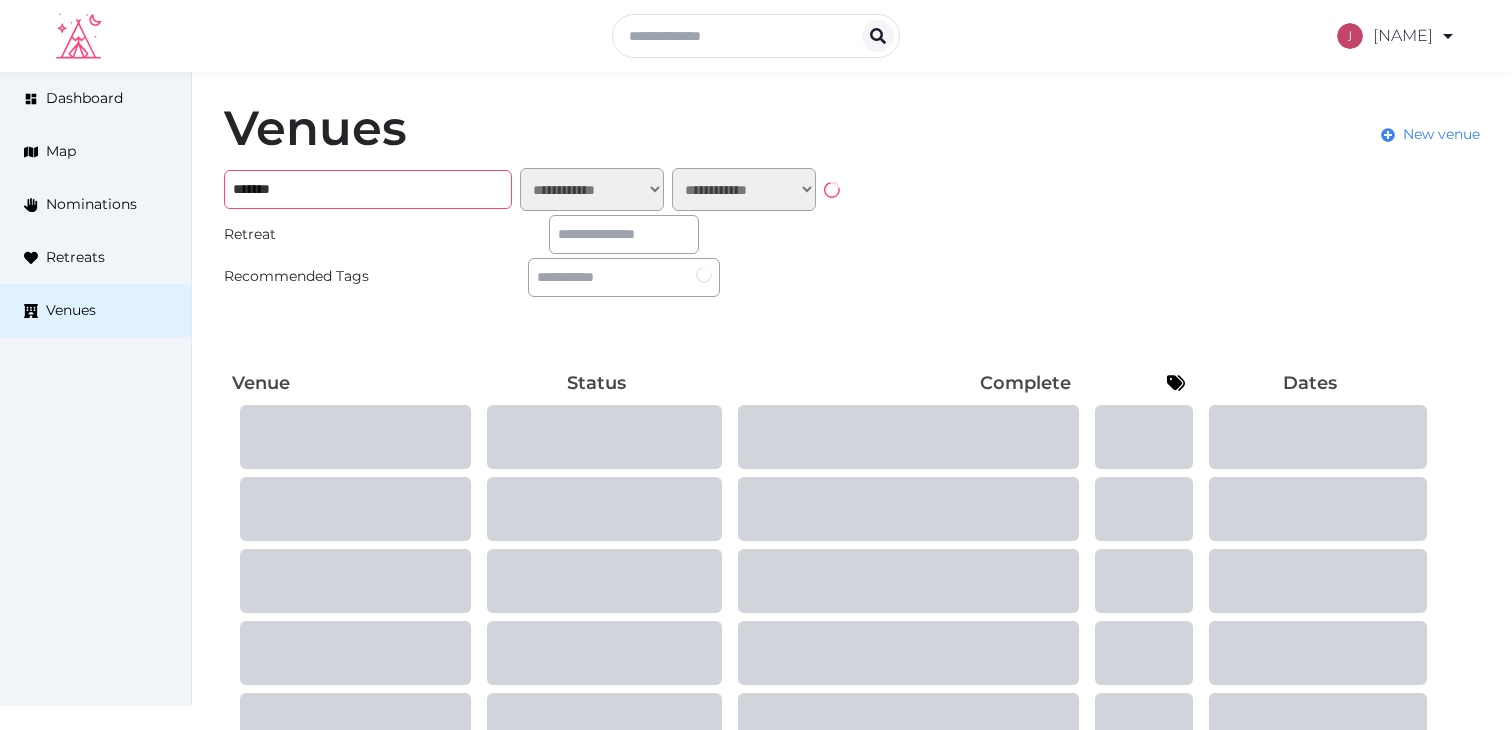 click on "******" at bounding box center [368, 189] 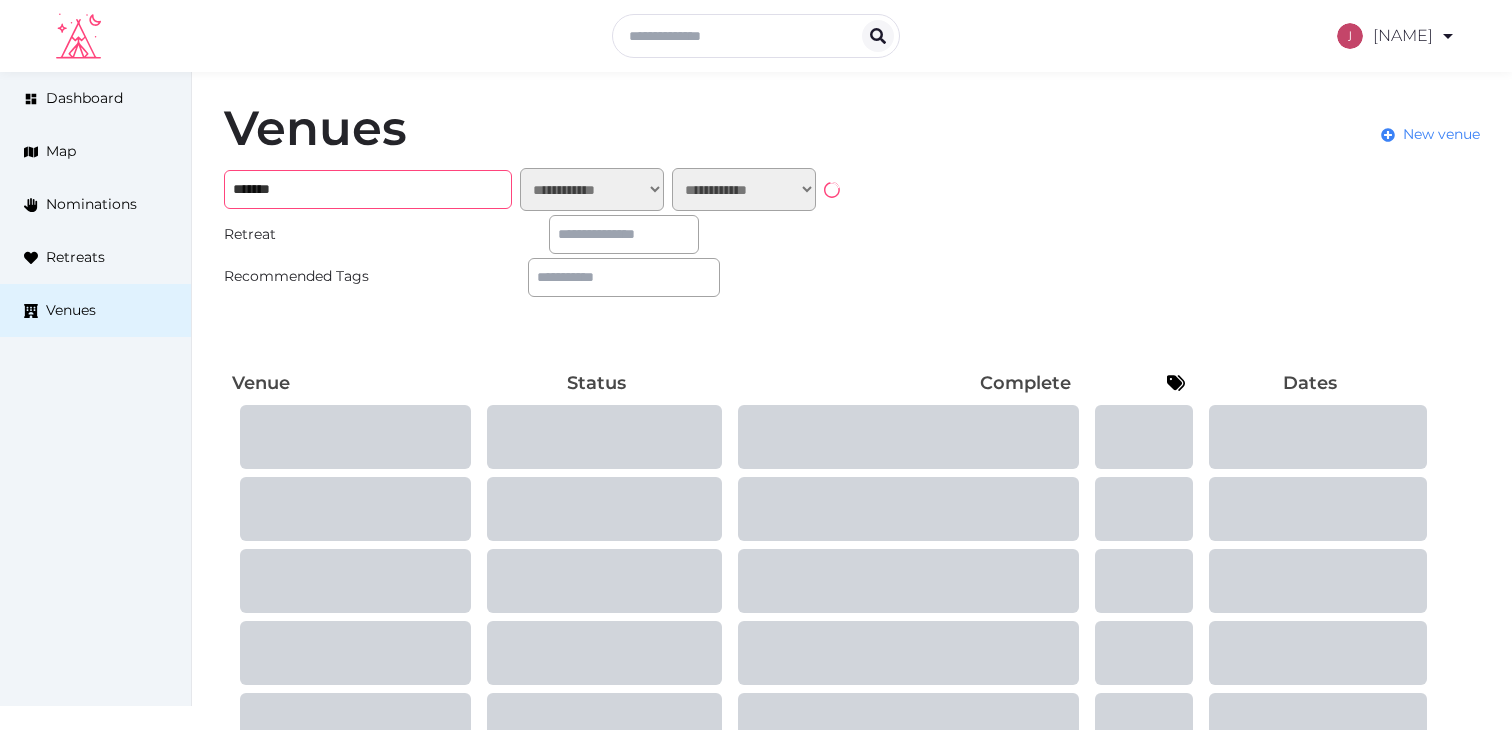 click on "******" at bounding box center [368, 189] 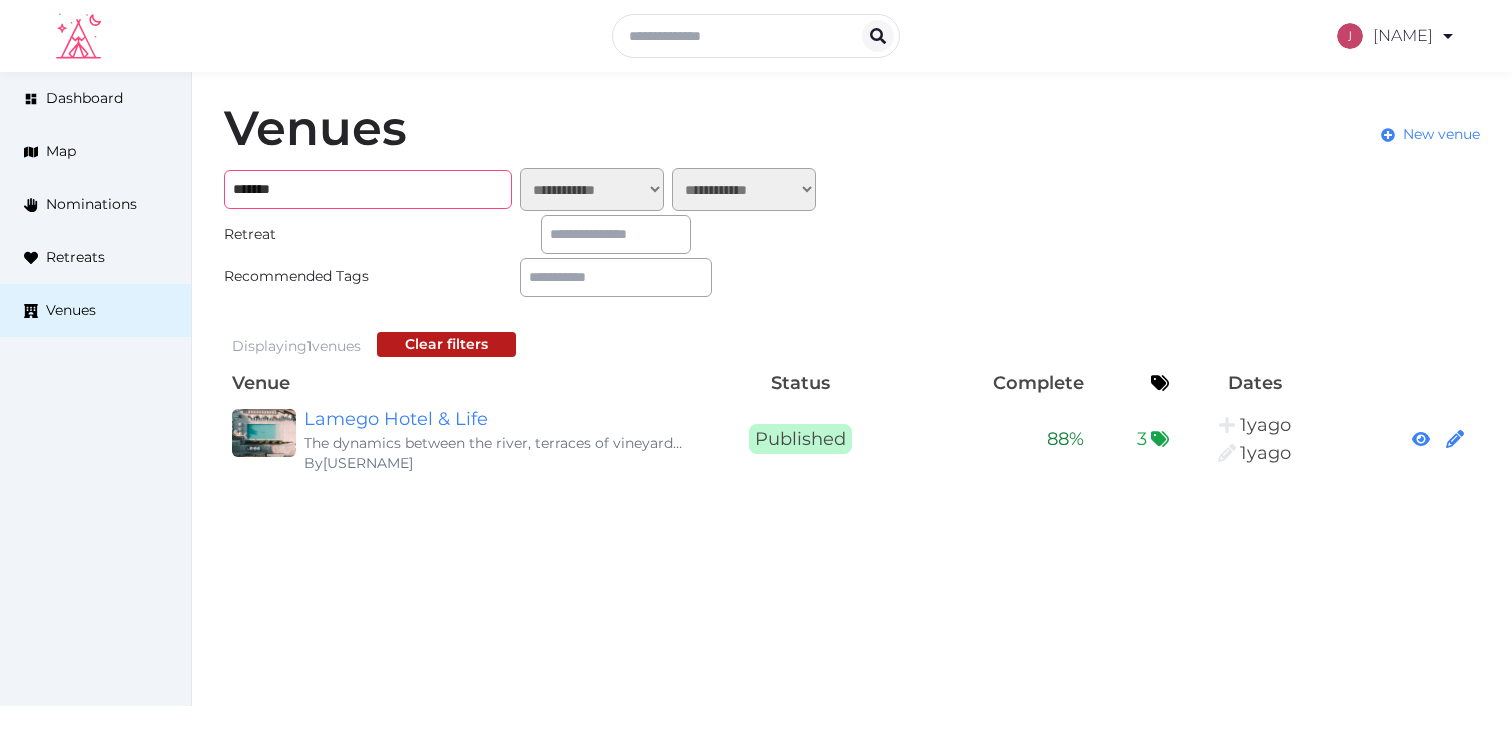 click on "******" at bounding box center [368, 189] 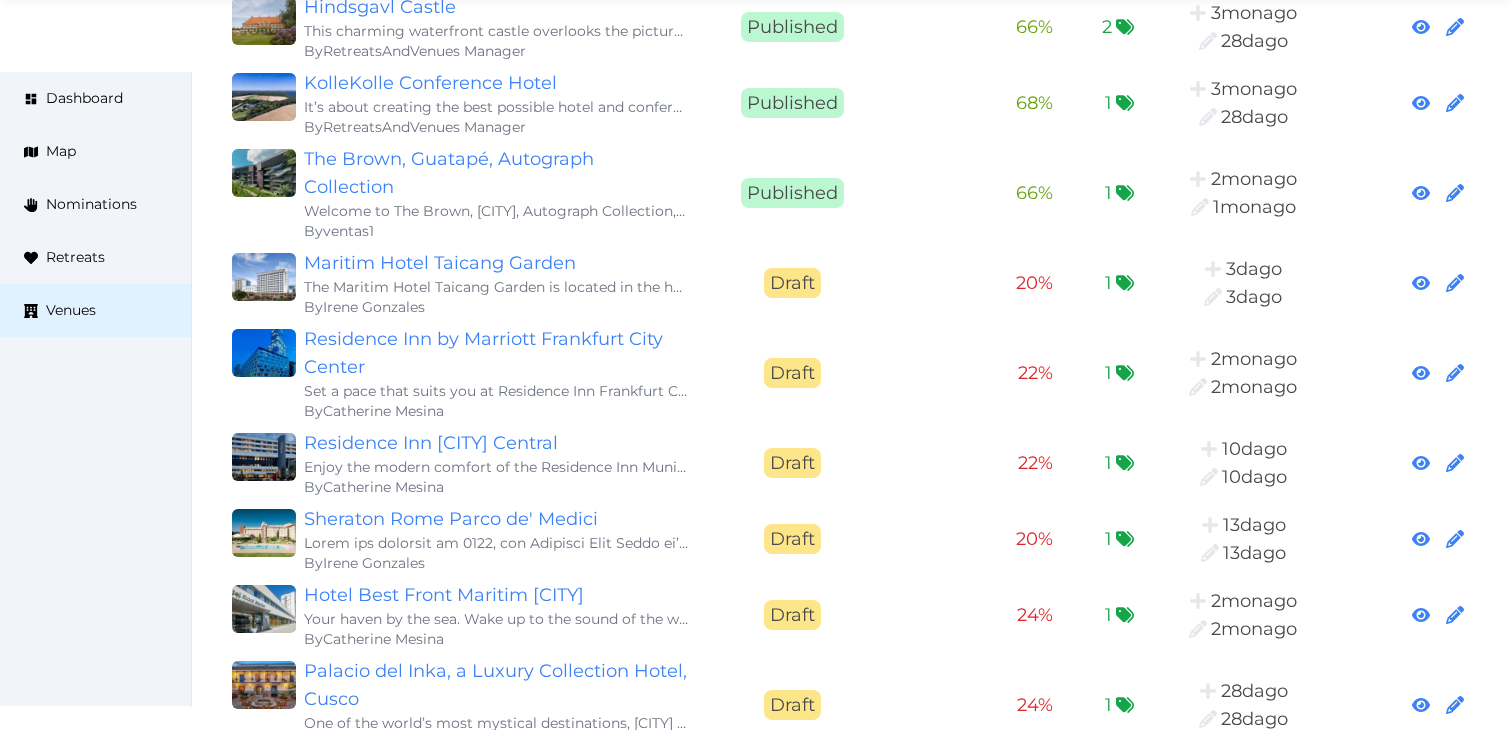 scroll, scrollTop: 0, scrollLeft: 0, axis: both 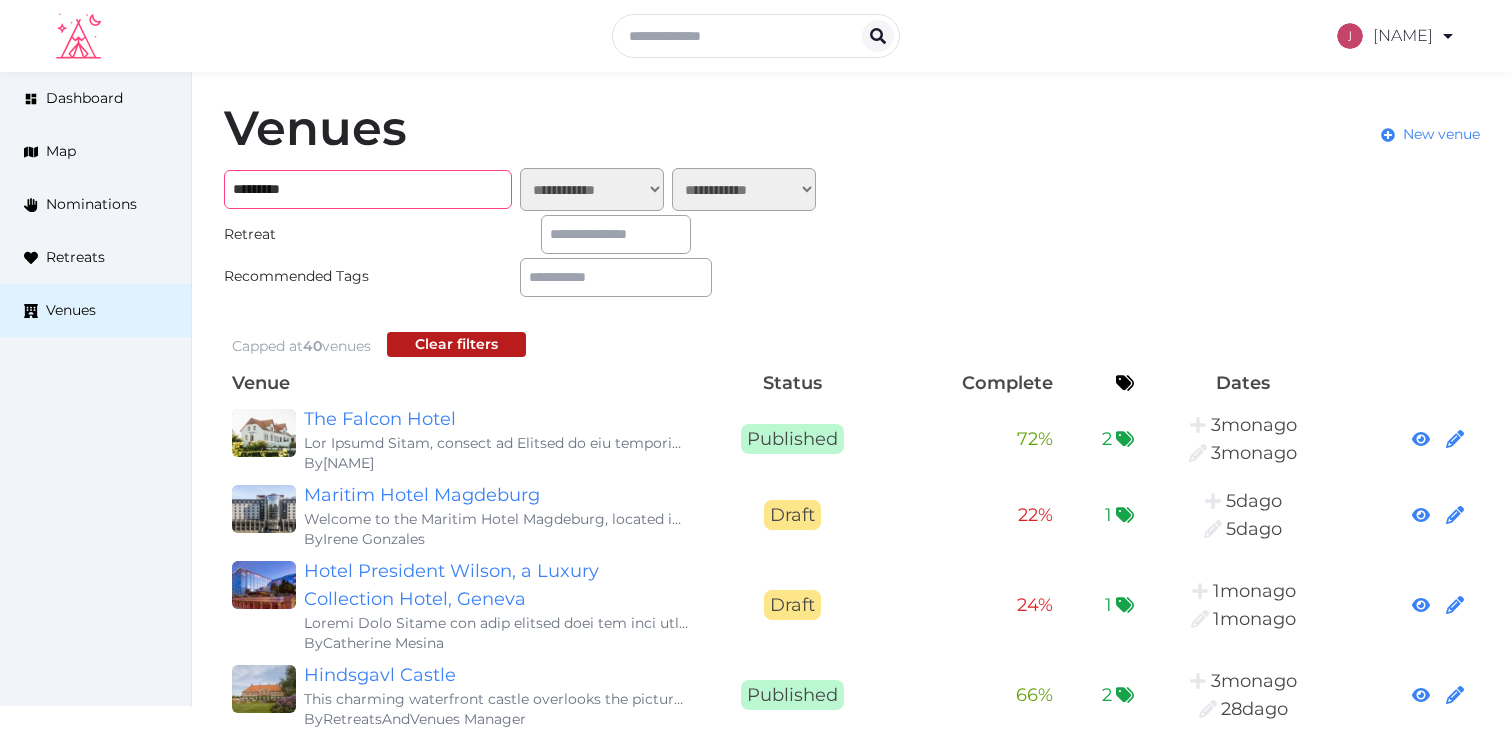 click on "*********" at bounding box center (368, 189) 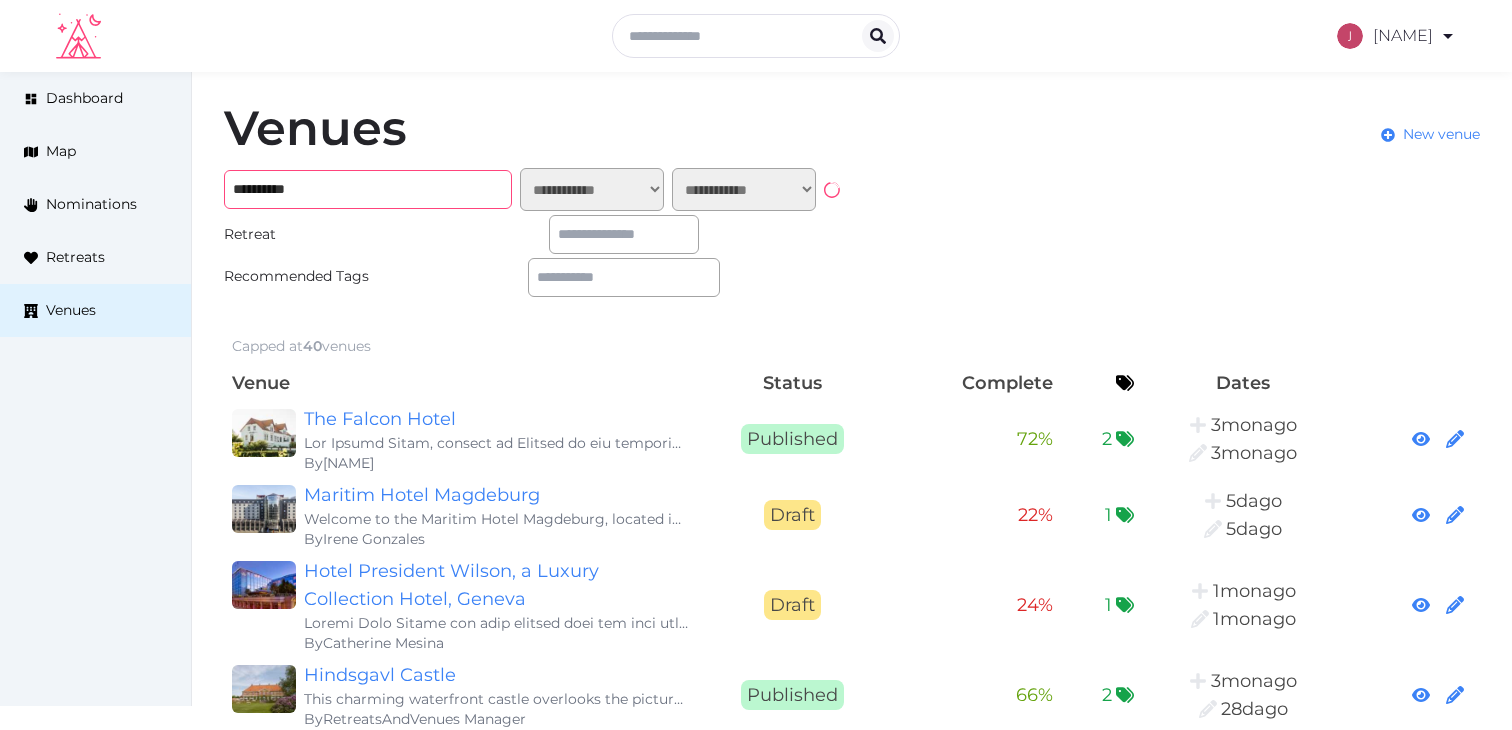 click on "**********" at bounding box center (368, 189) 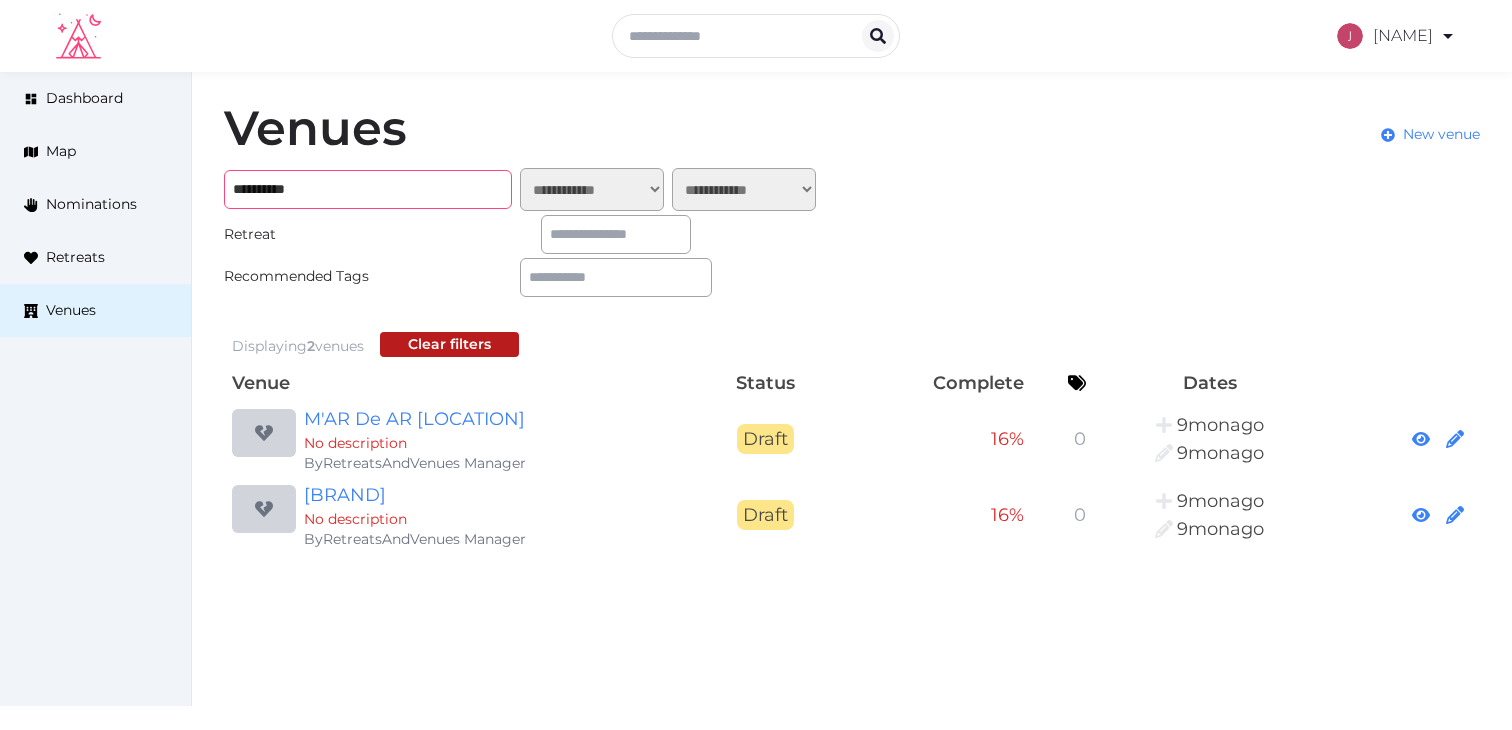 click on "**********" at bounding box center (368, 189) 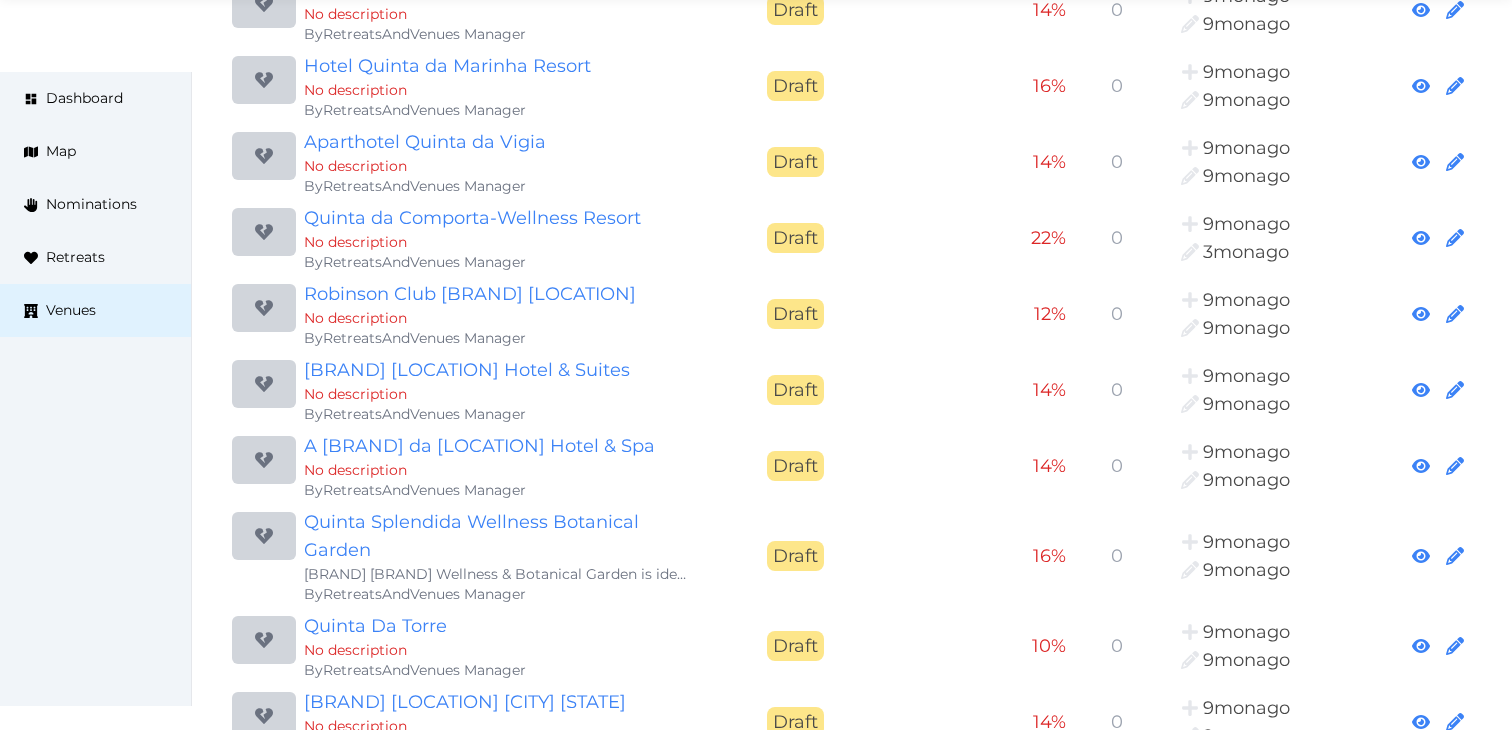 scroll, scrollTop: 506, scrollLeft: 0, axis: vertical 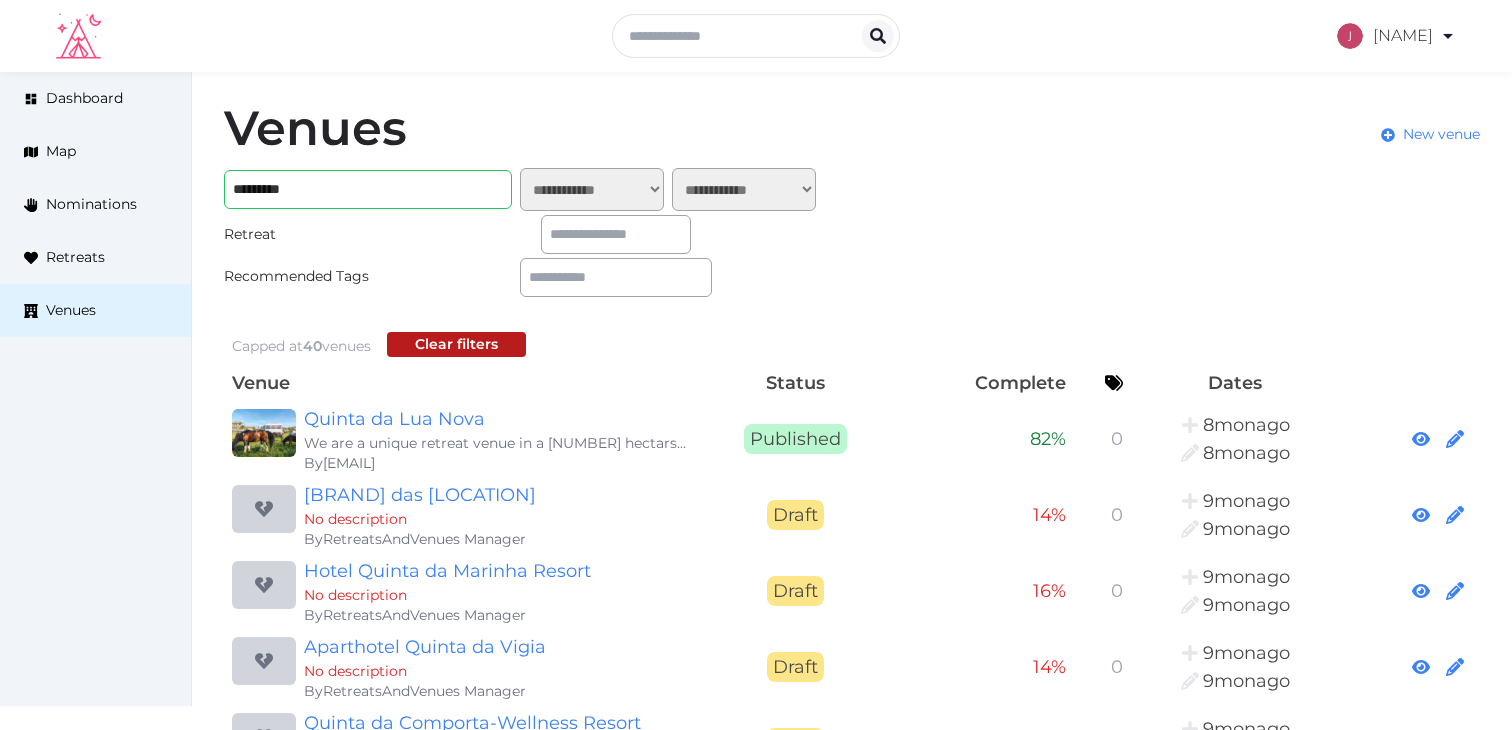 click on "[CREDIT CARD]" at bounding box center [524, 189] 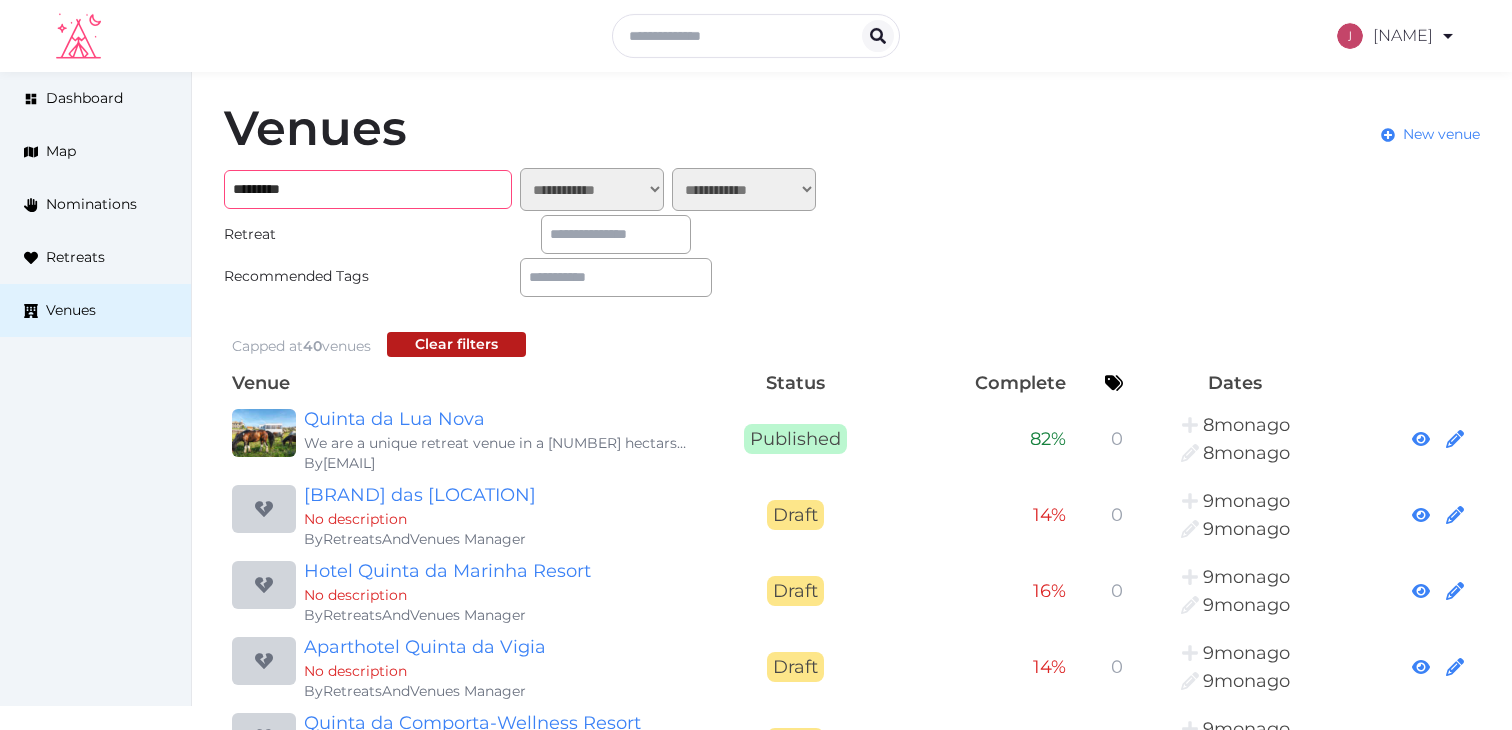 click on "*********" at bounding box center [368, 189] 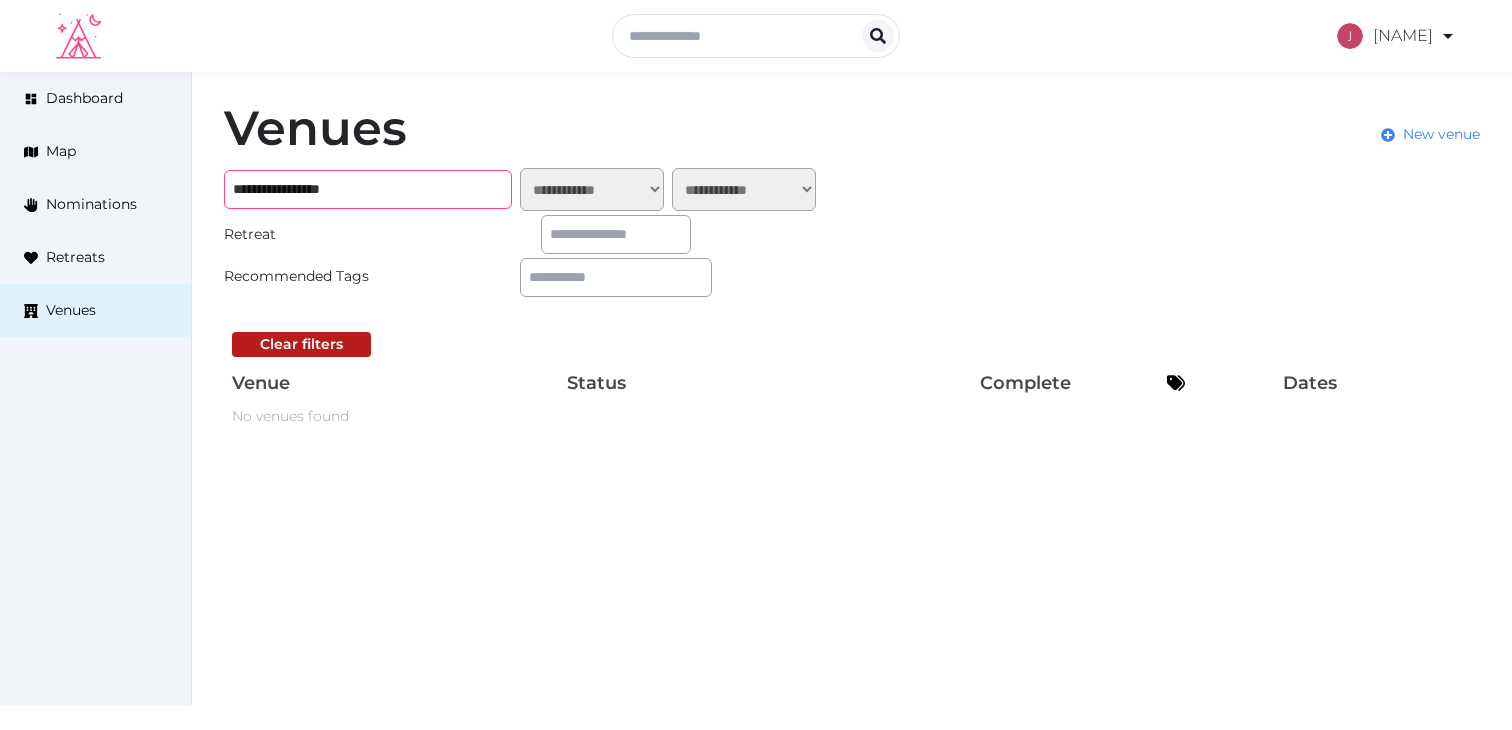drag, startPoint x: 368, startPoint y: 191, endPoint x: 311, endPoint y: 190, distance: 57.00877 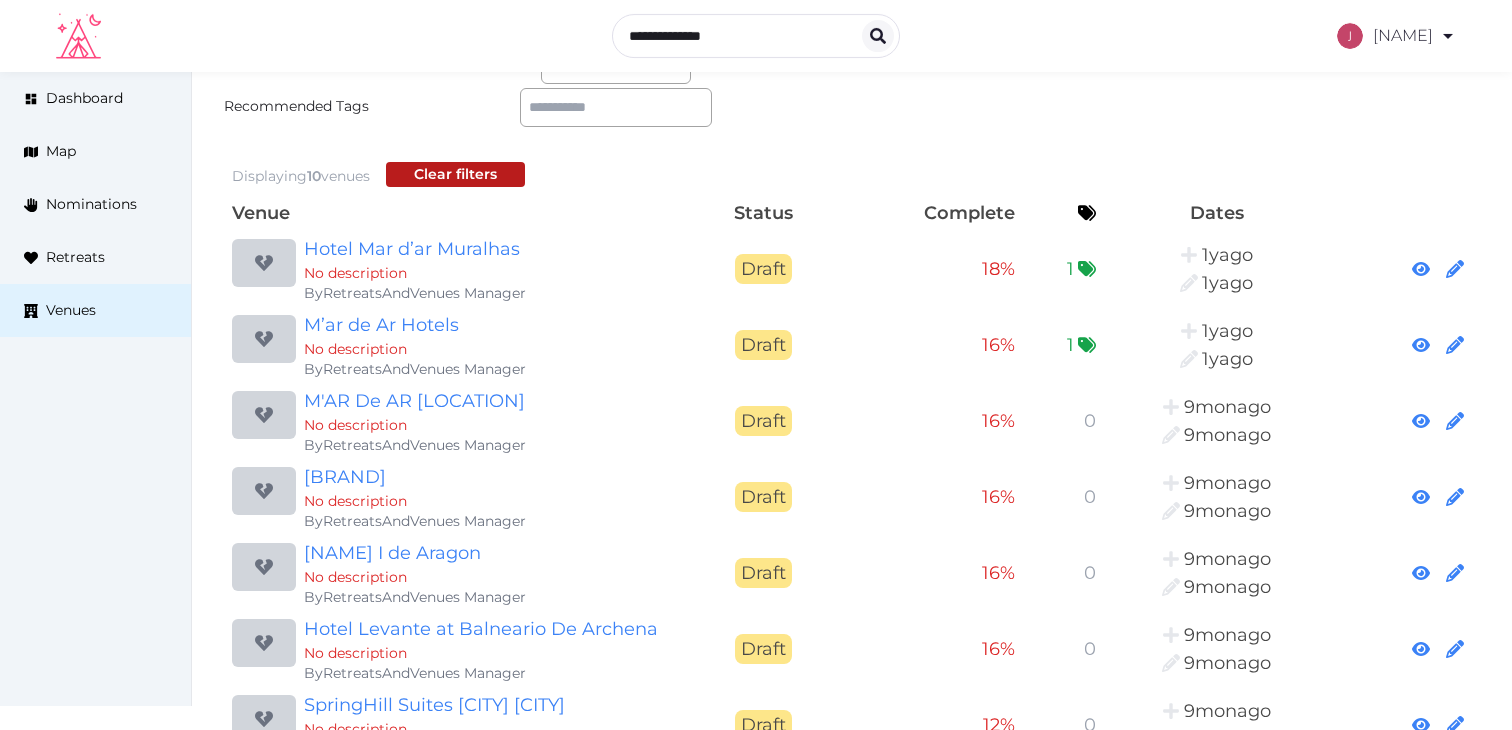 scroll, scrollTop: 0, scrollLeft: 0, axis: both 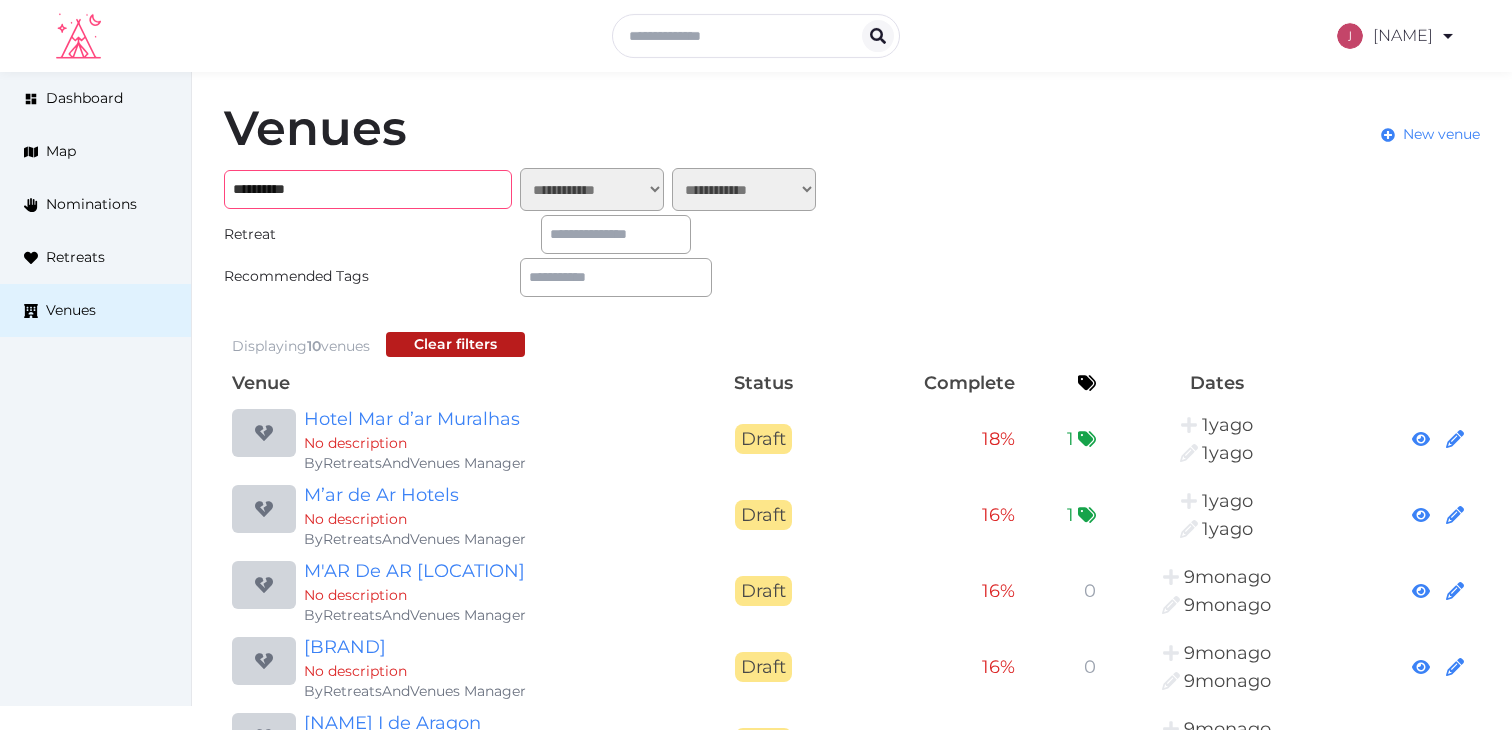 type on "**********" 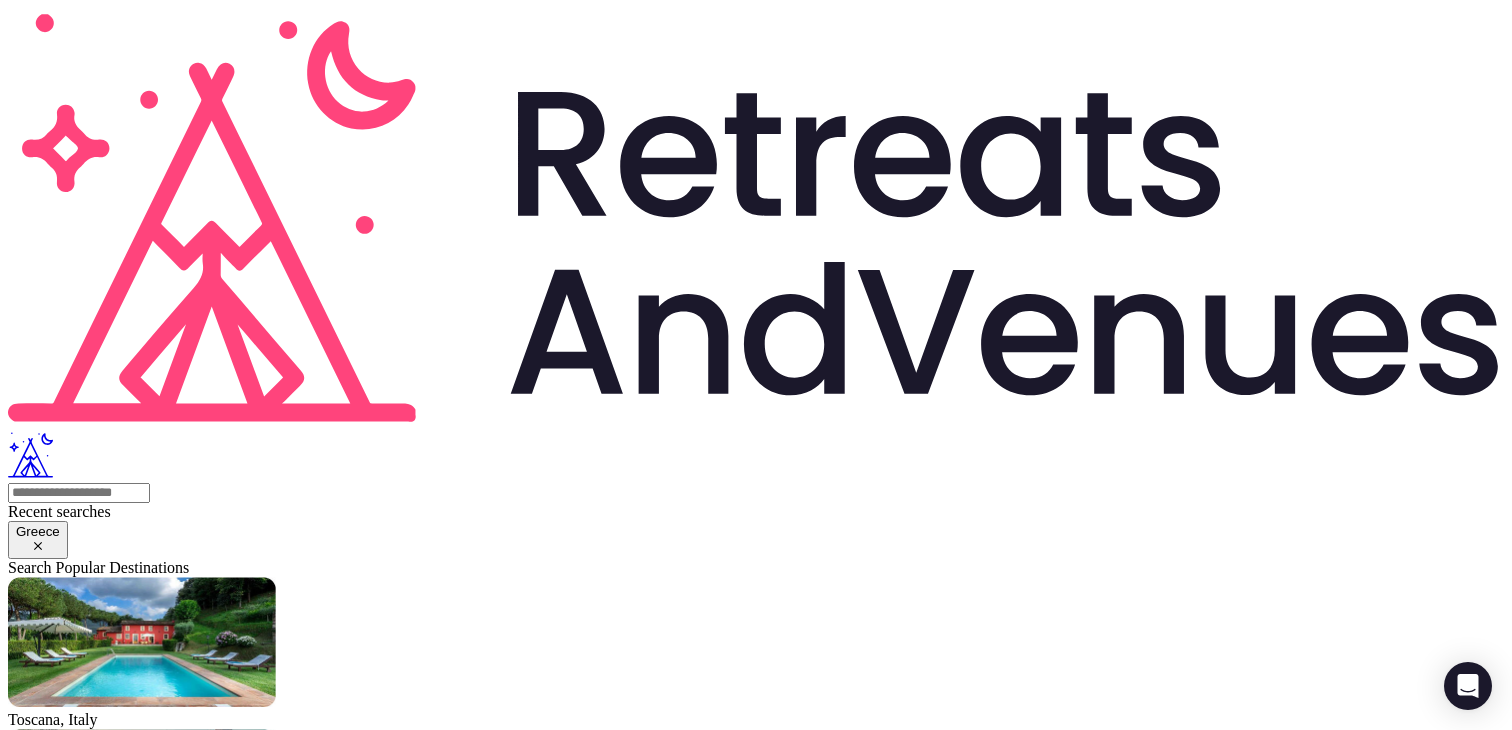 scroll, scrollTop: 0, scrollLeft: 0, axis: both 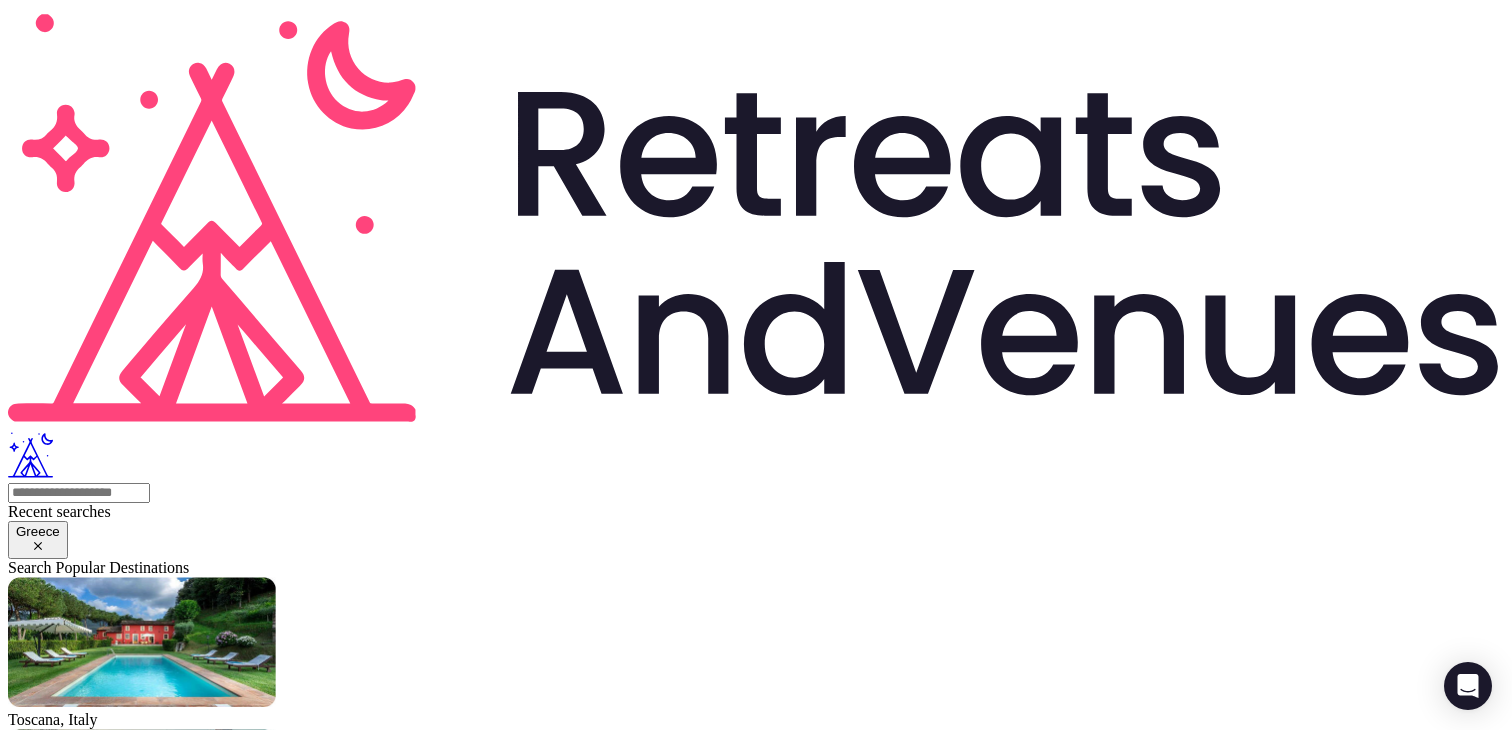 click at bounding box center [79, 493] 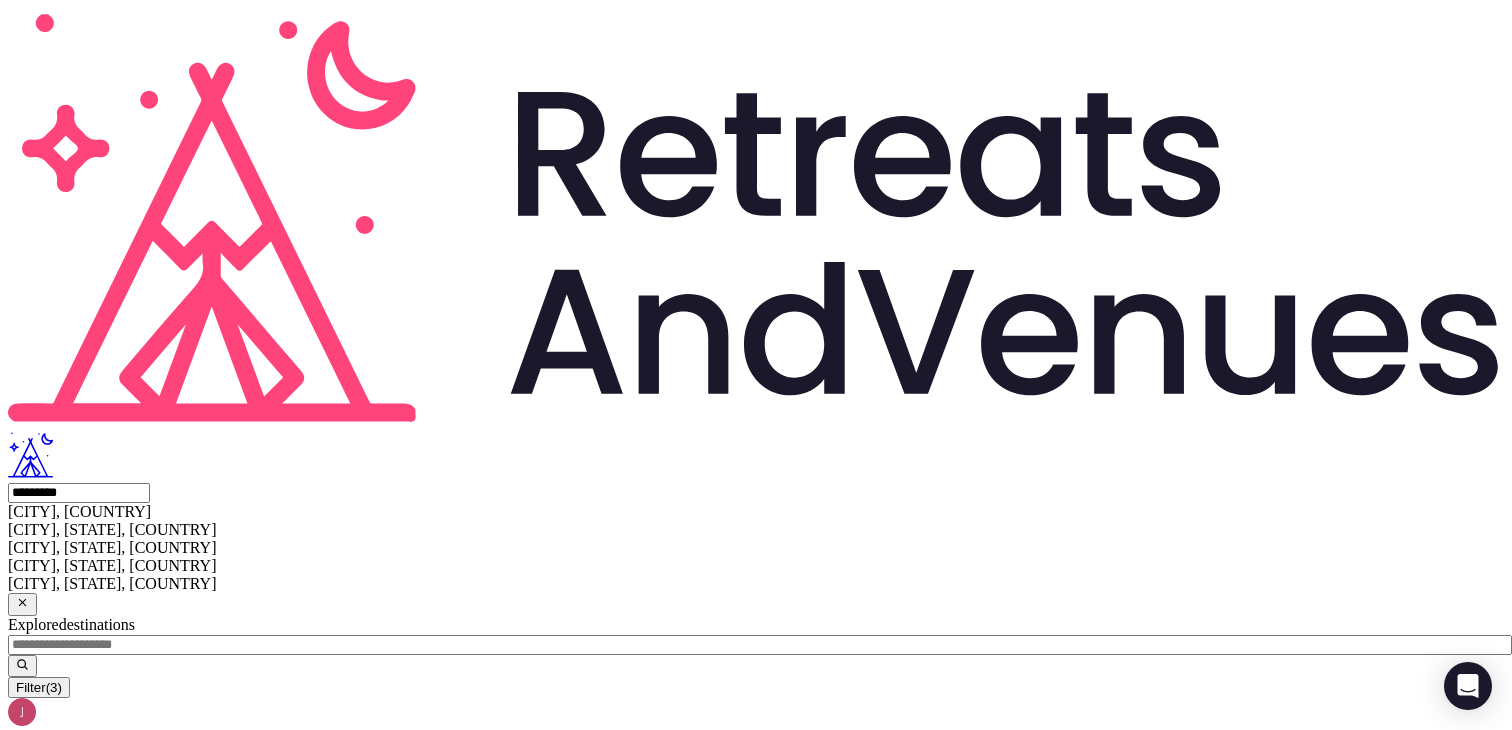 click on "[CITY], [COUNTRY]" at bounding box center (756, 512) 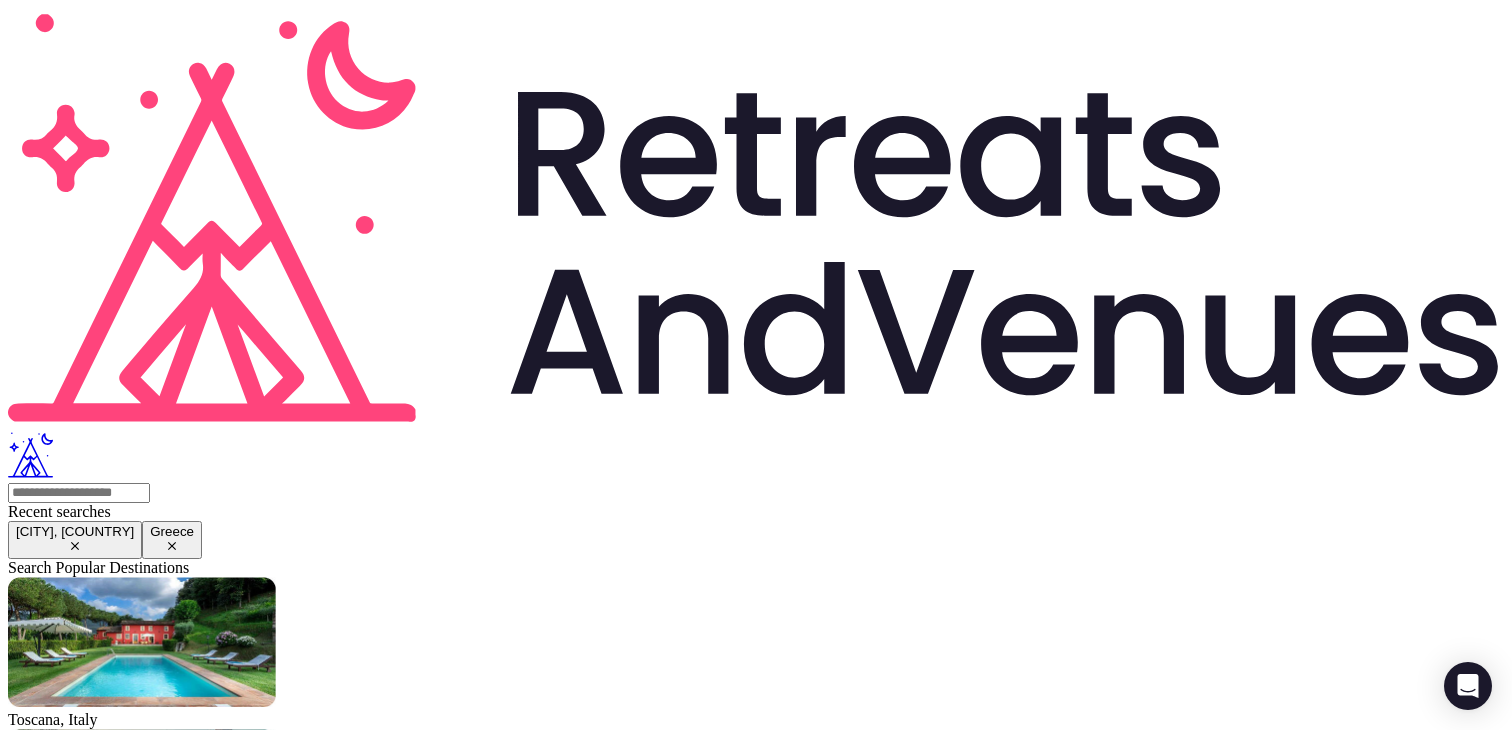drag, startPoint x: 1301, startPoint y: 642, endPoint x: 1398, endPoint y: 350, distance: 307.6898 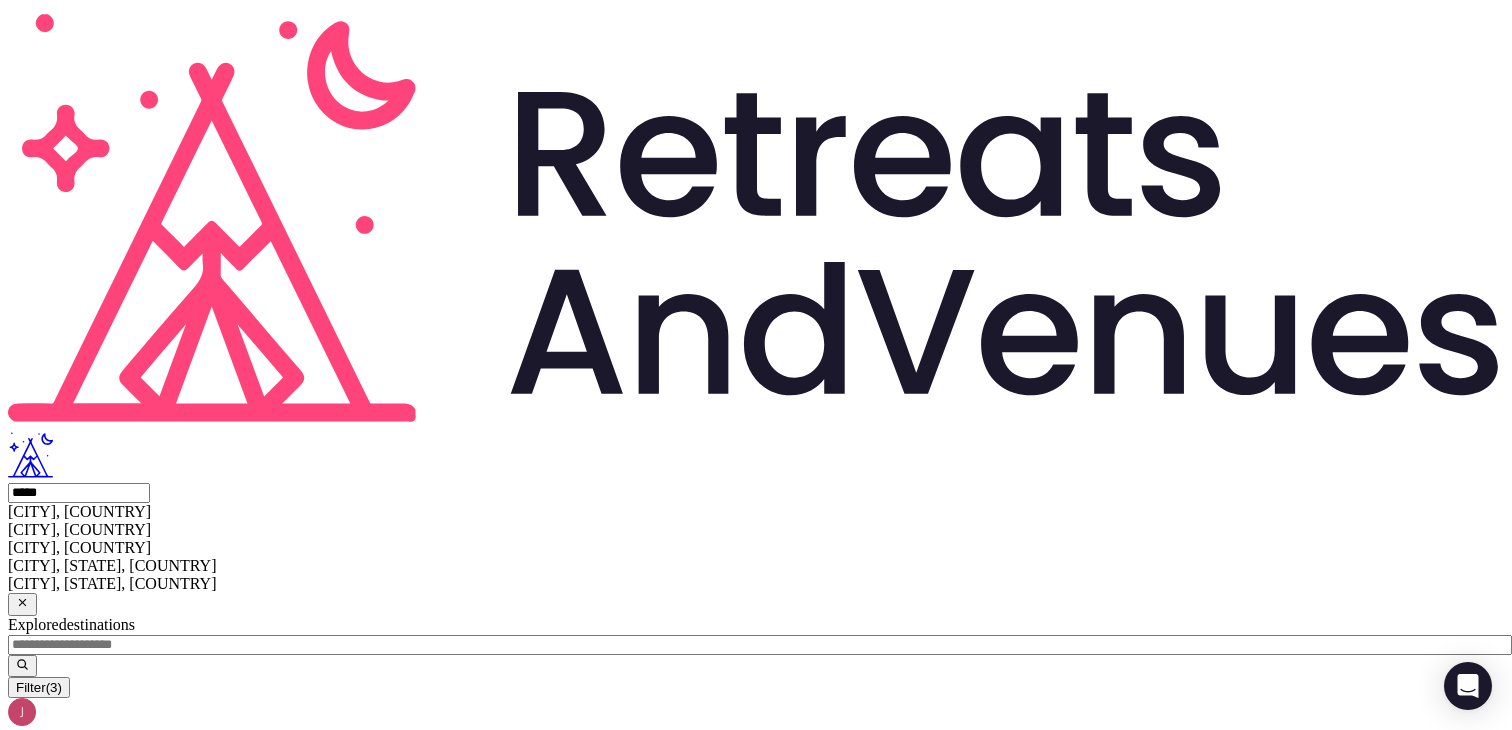 type on "*****" 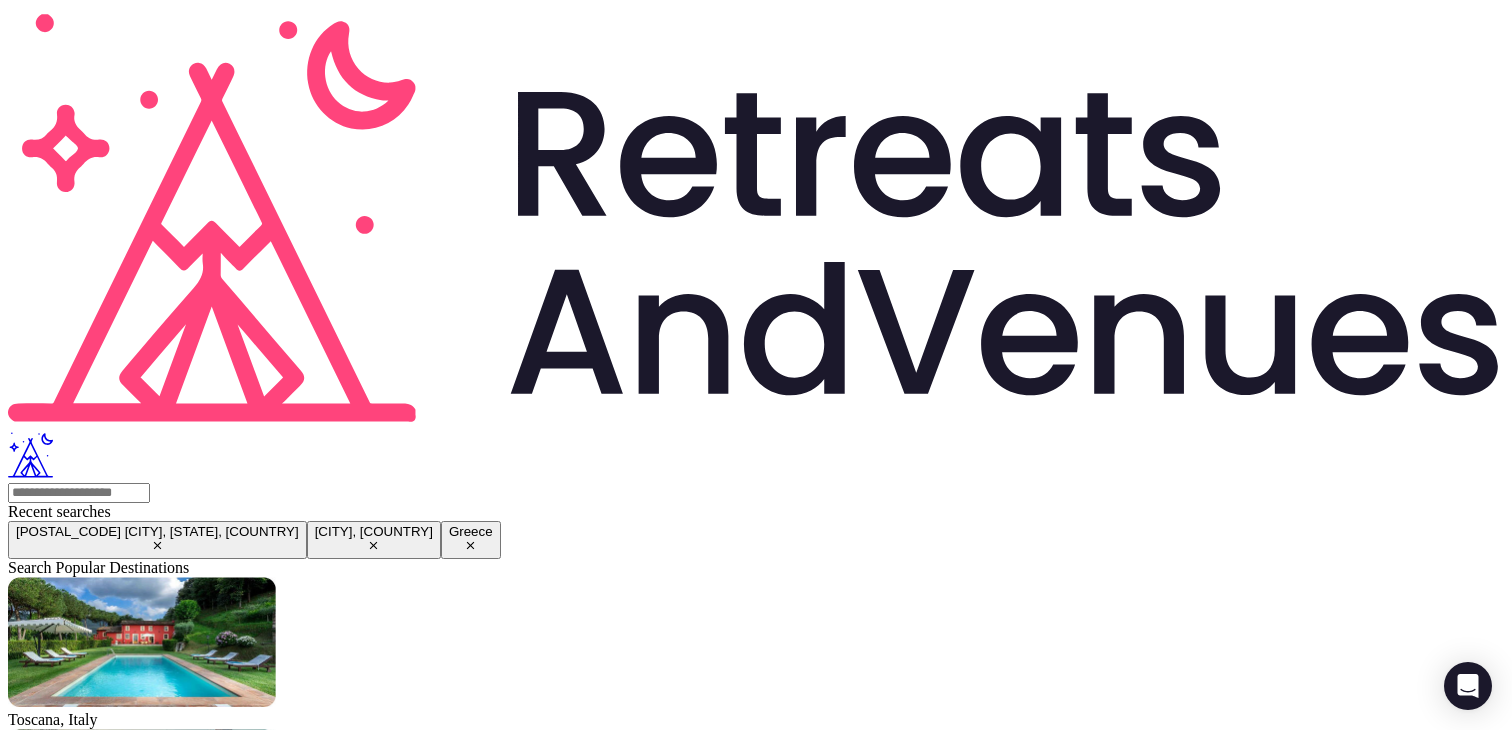 drag, startPoint x: 1353, startPoint y: 436, endPoint x: 1201, endPoint y: 521, distance: 174.15224 